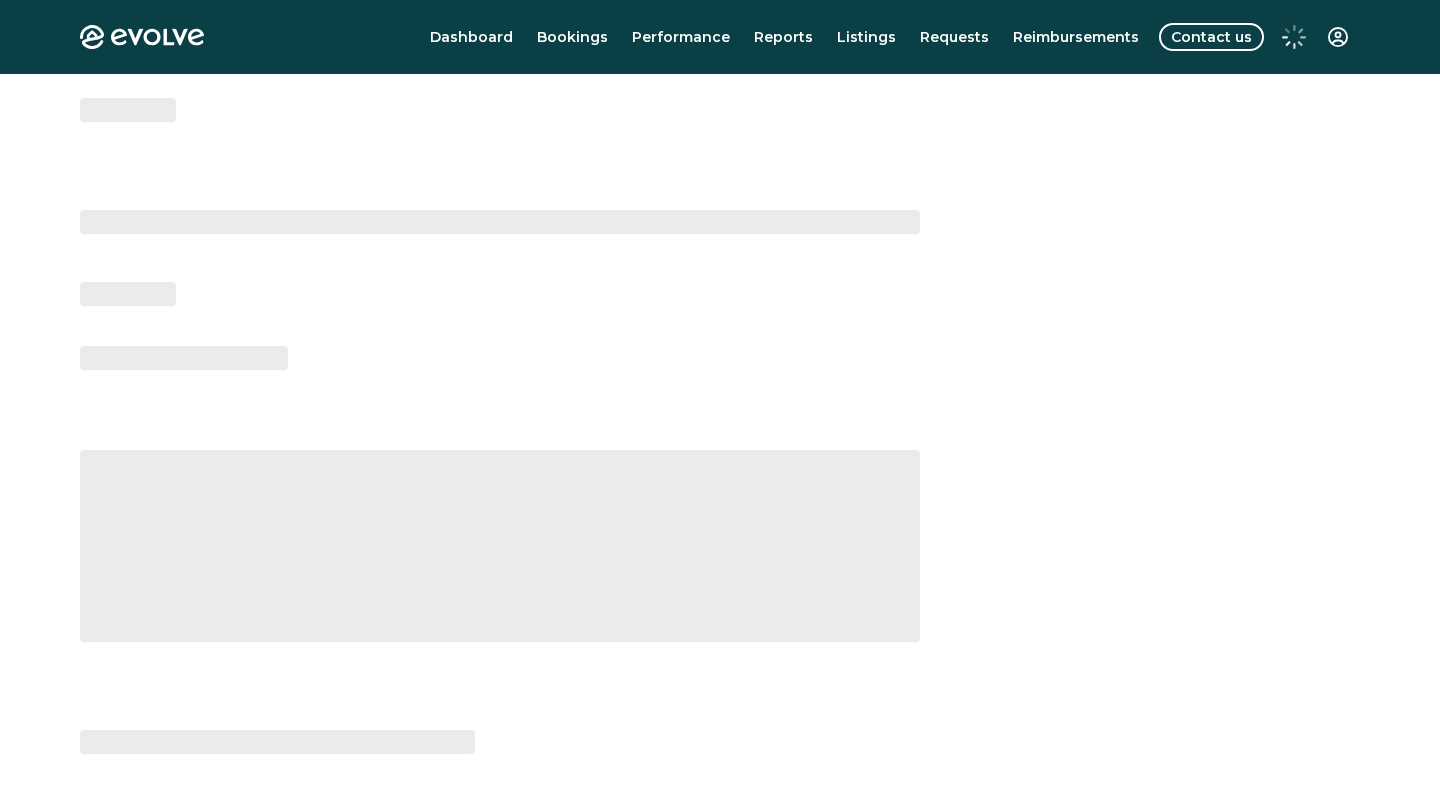 scroll, scrollTop: 278, scrollLeft: 0, axis: vertical 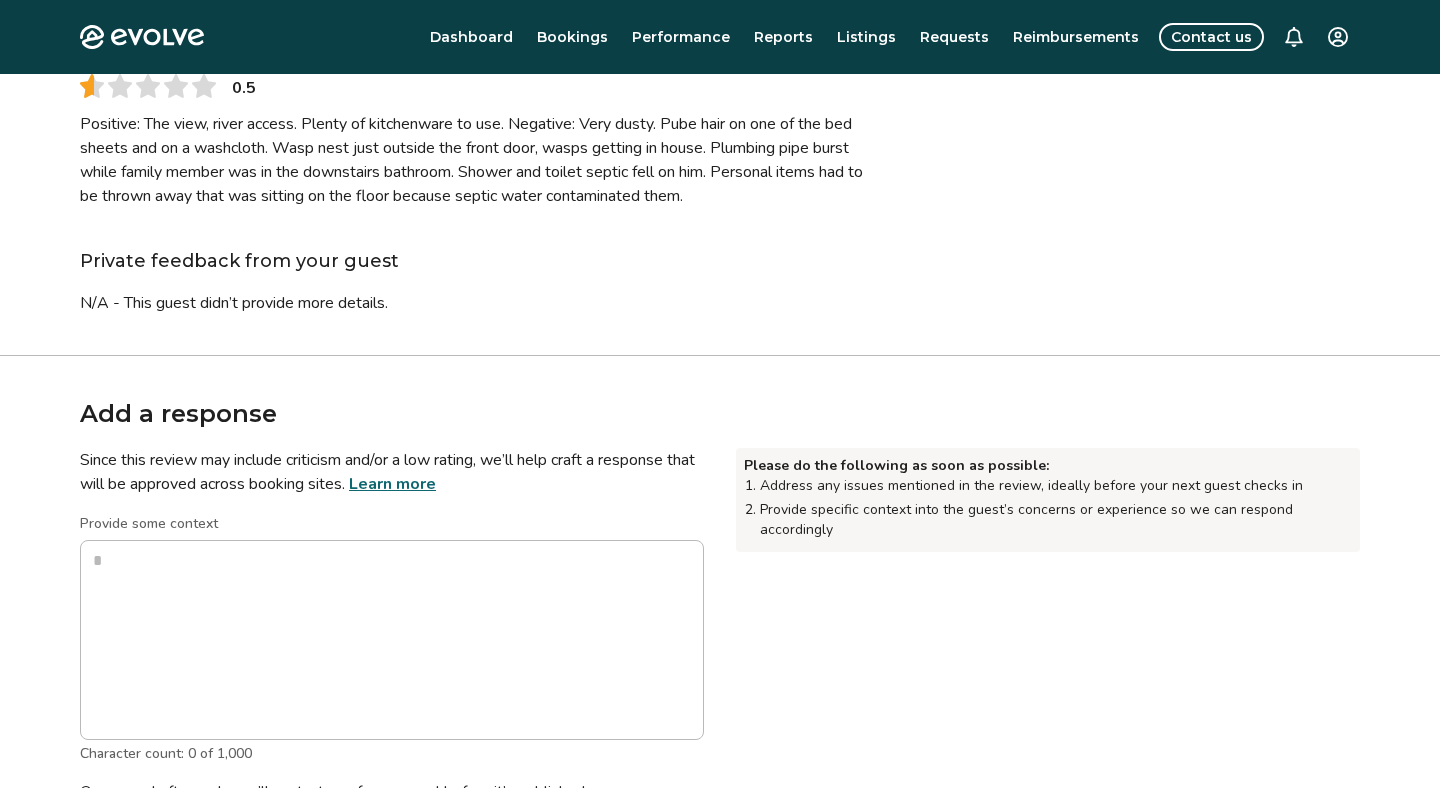 type on "*" 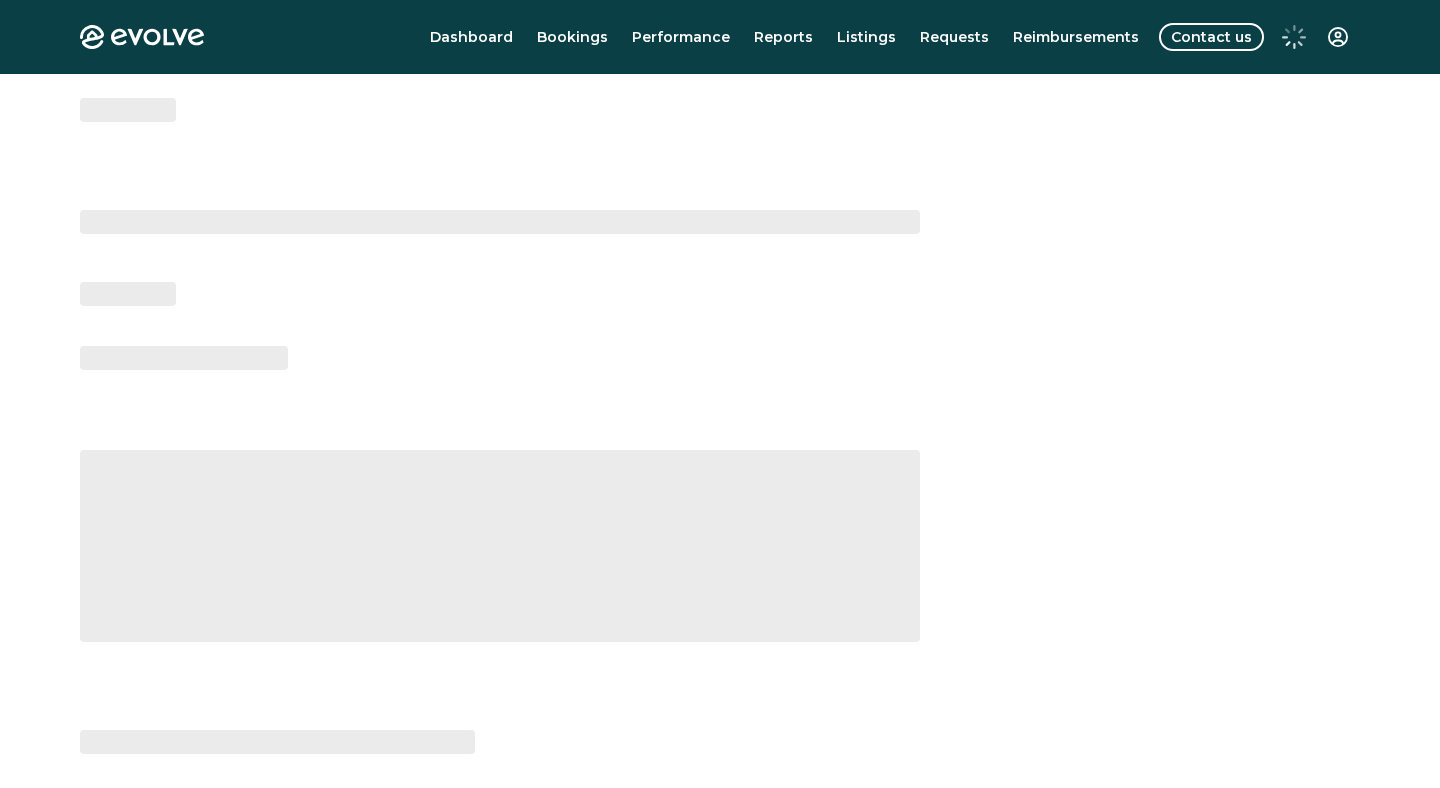 scroll, scrollTop: 278, scrollLeft: 0, axis: vertical 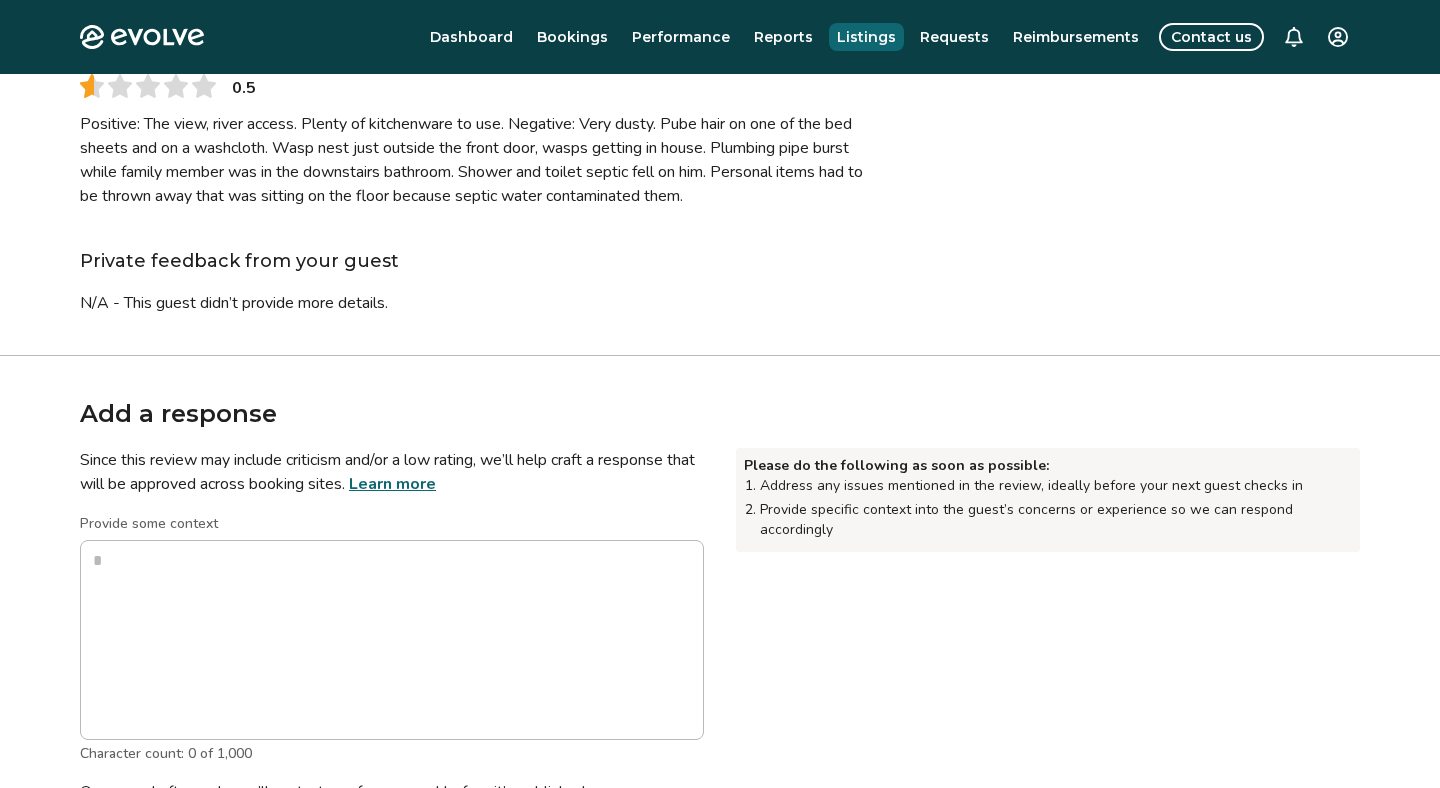 click on "Listings" at bounding box center [866, 37] 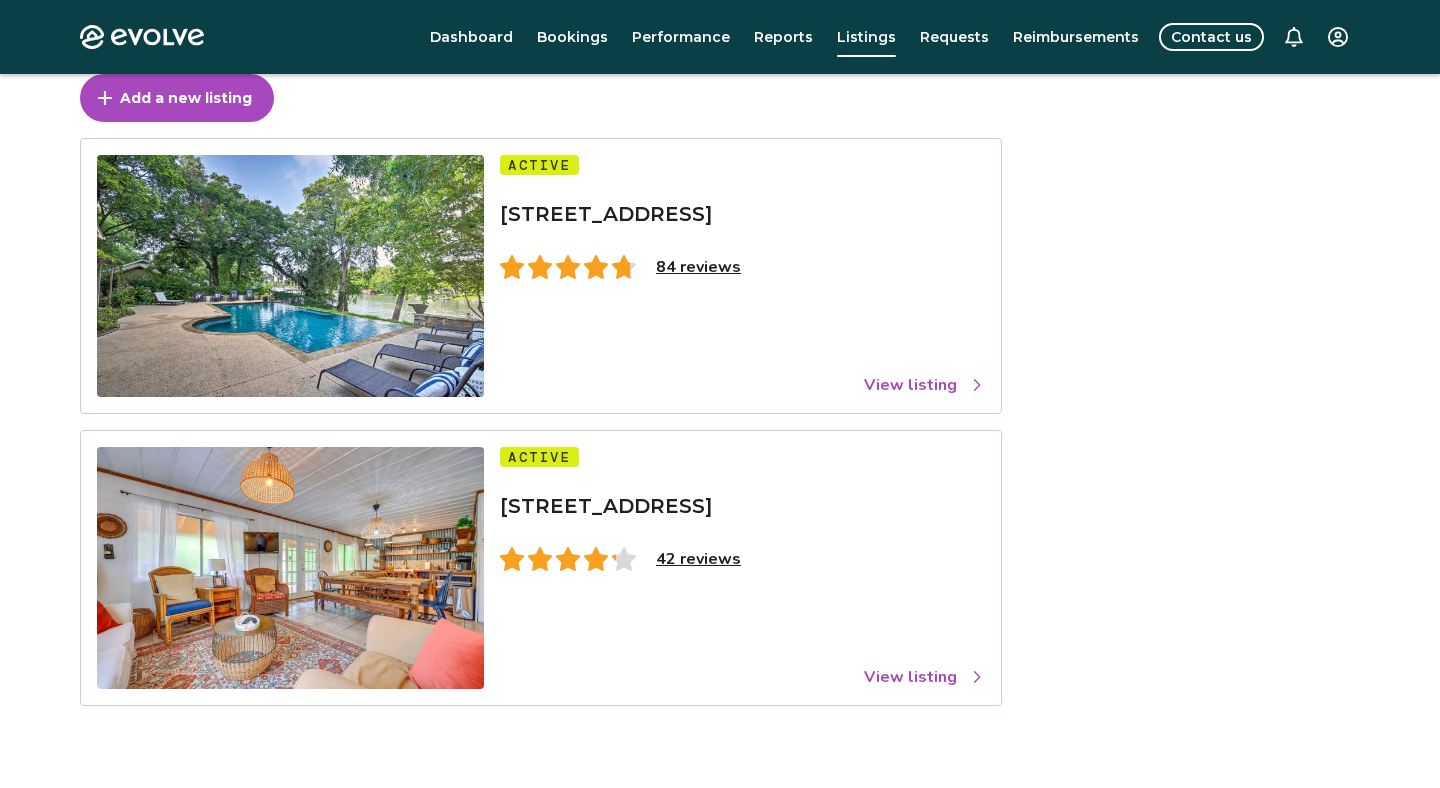 scroll, scrollTop: 134, scrollLeft: 0, axis: vertical 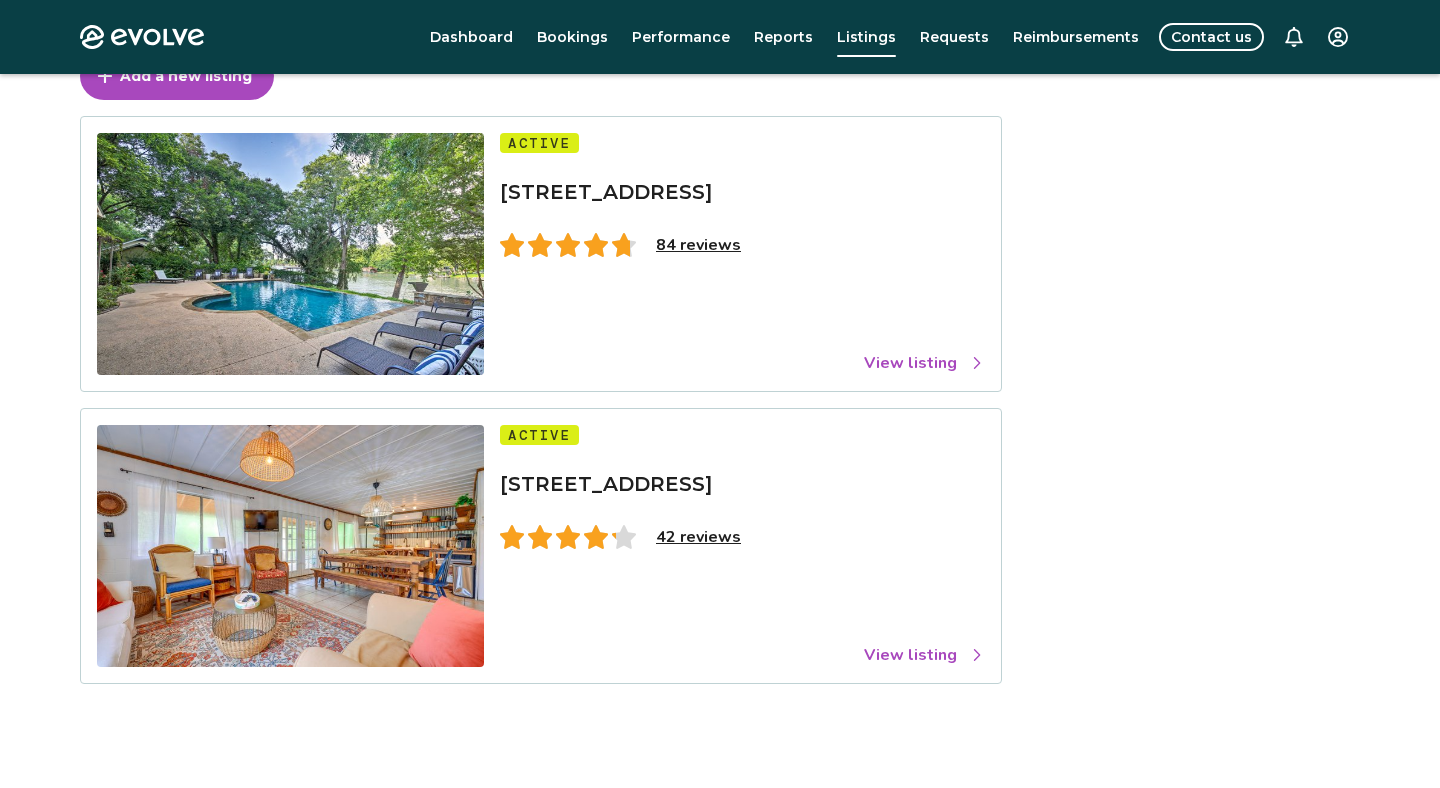 click on "View listing" at bounding box center (924, 655) 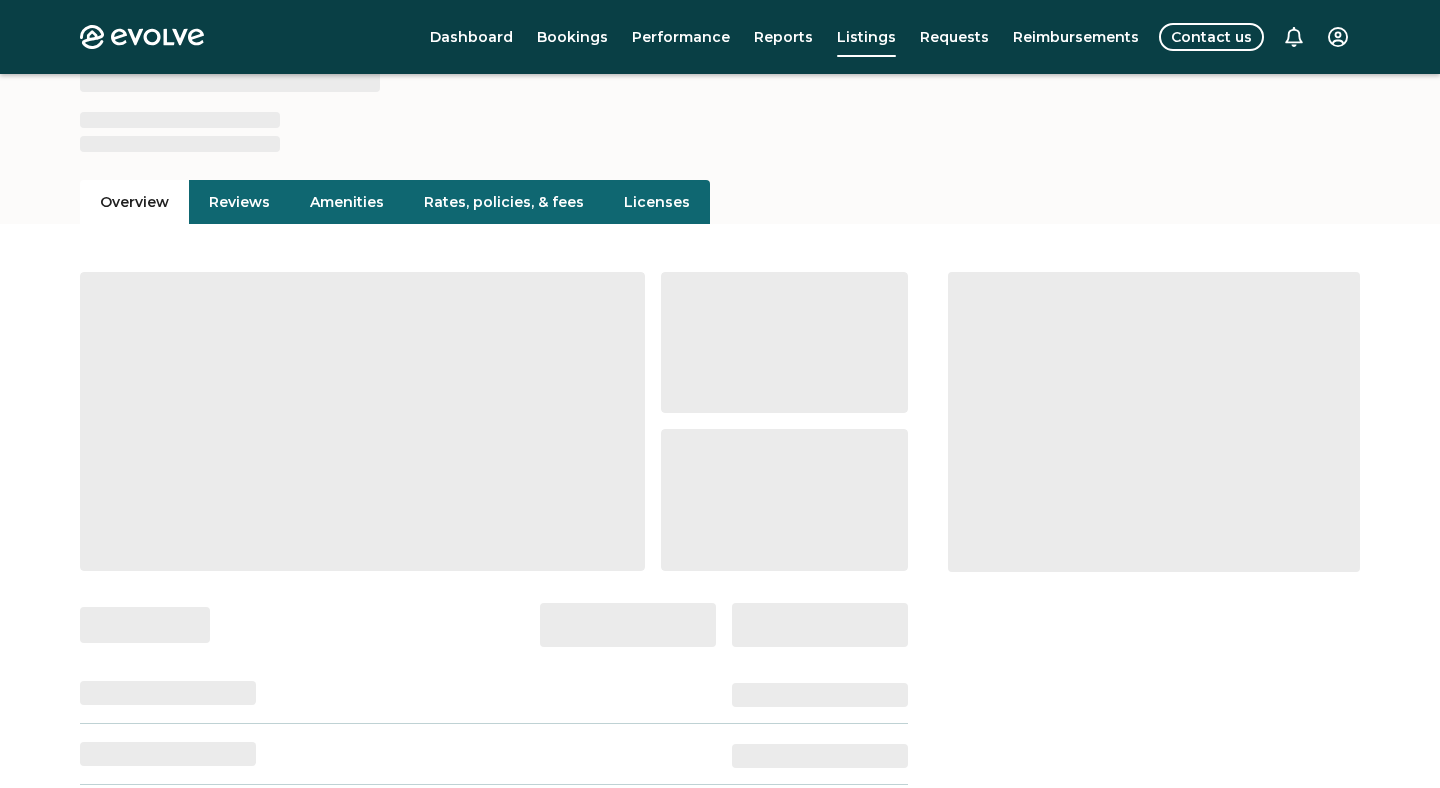 click on "Rates, policies, & fees" at bounding box center [504, 202] 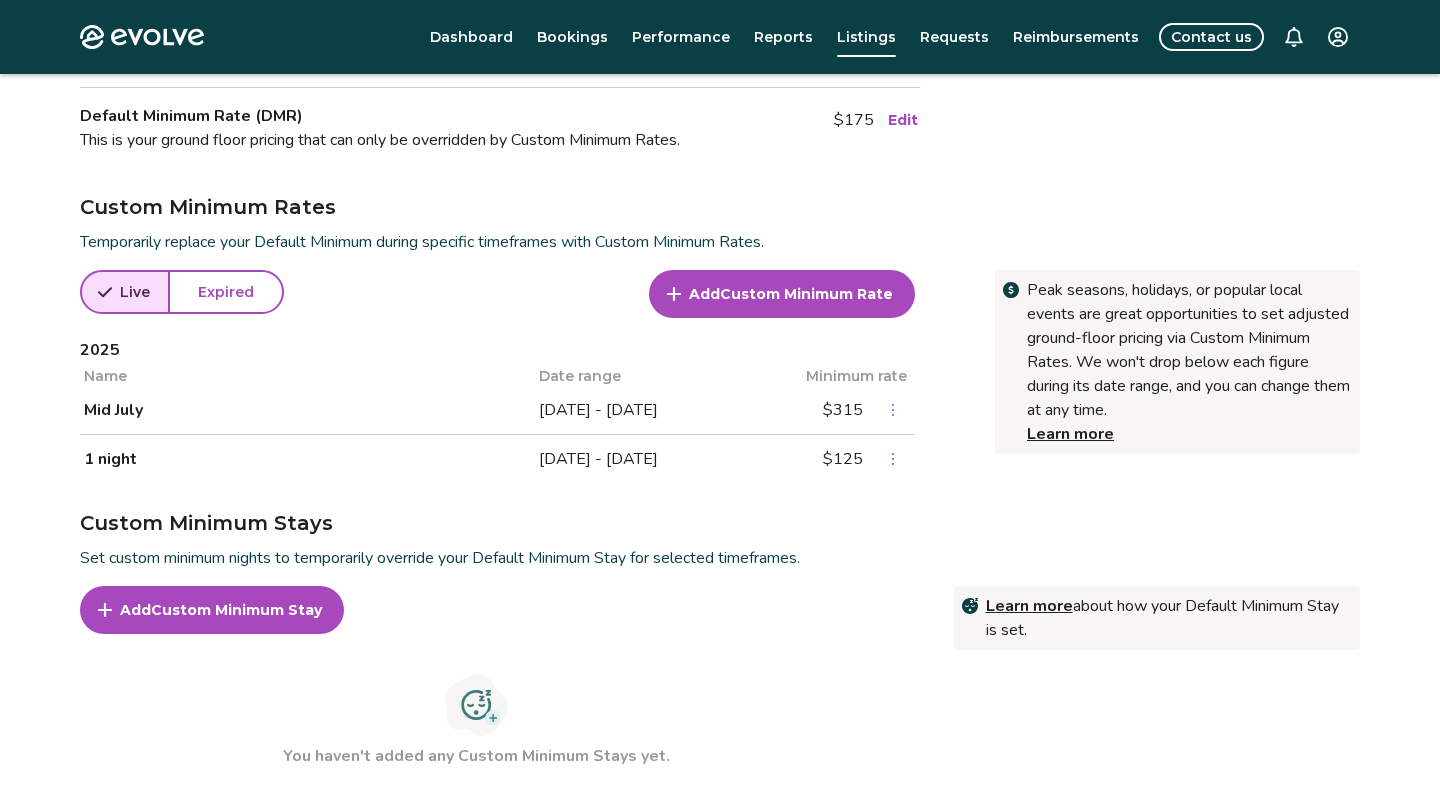 scroll, scrollTop: 624, scrollLeft: 0, axis: vertical 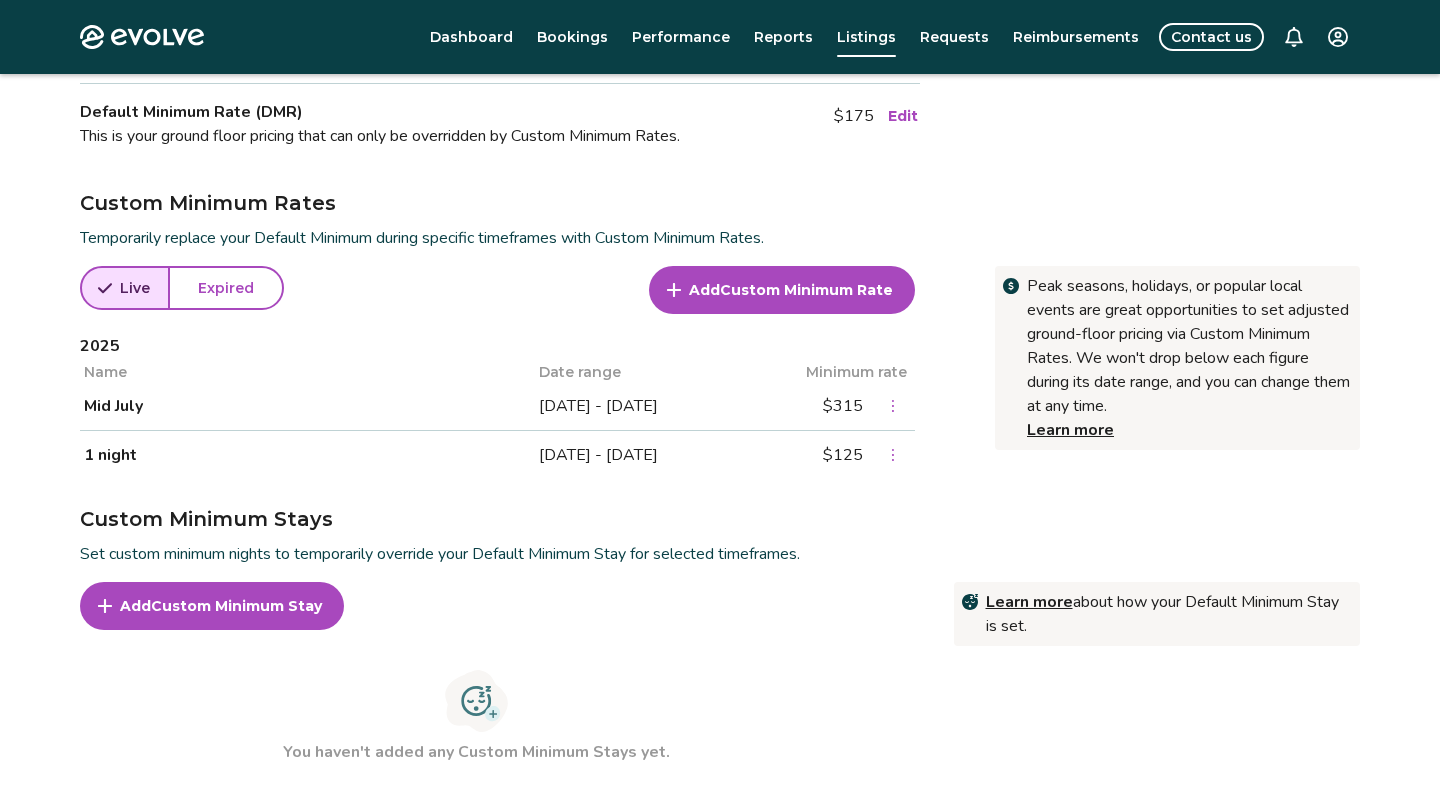 click 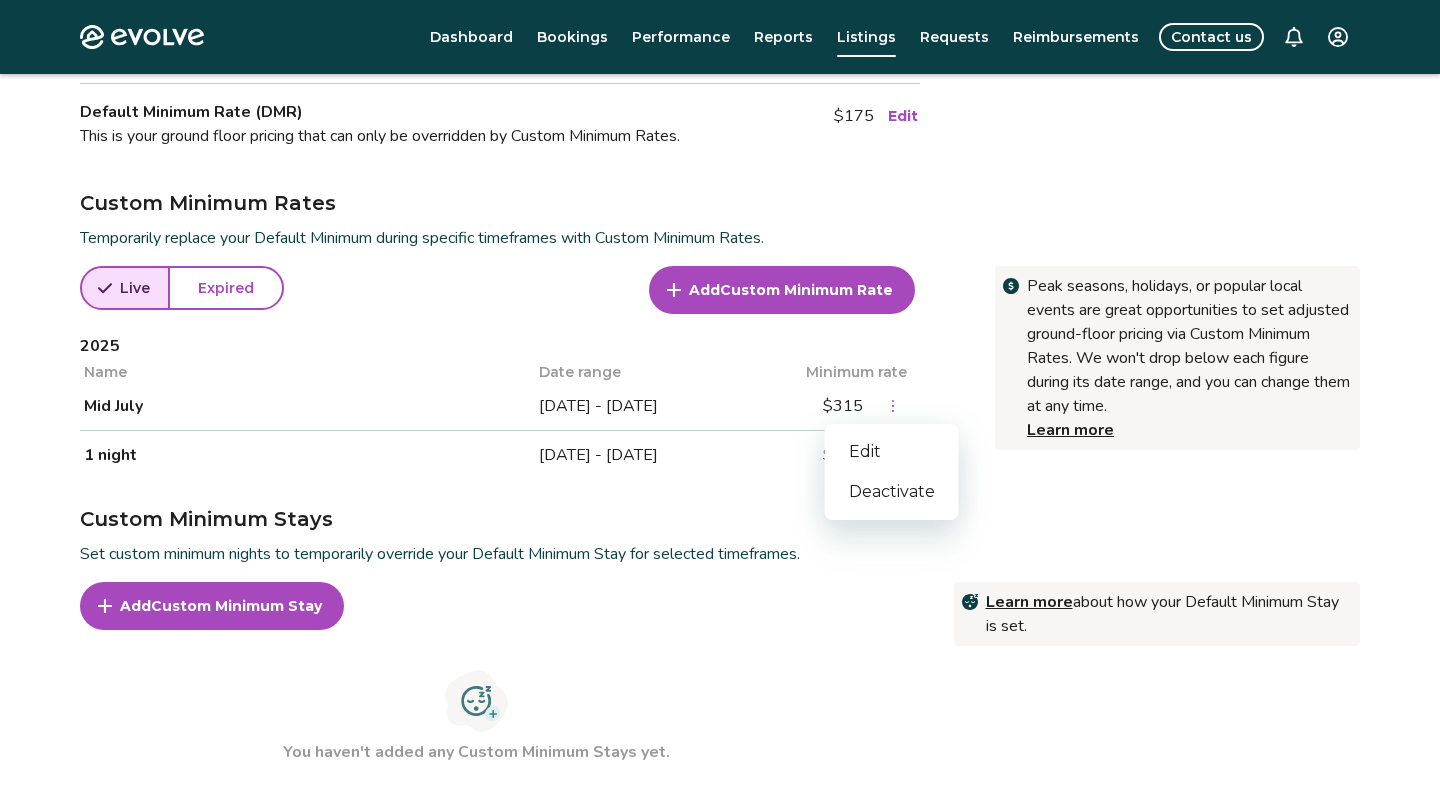 click on "Edit" at bounding box center (892, 452) 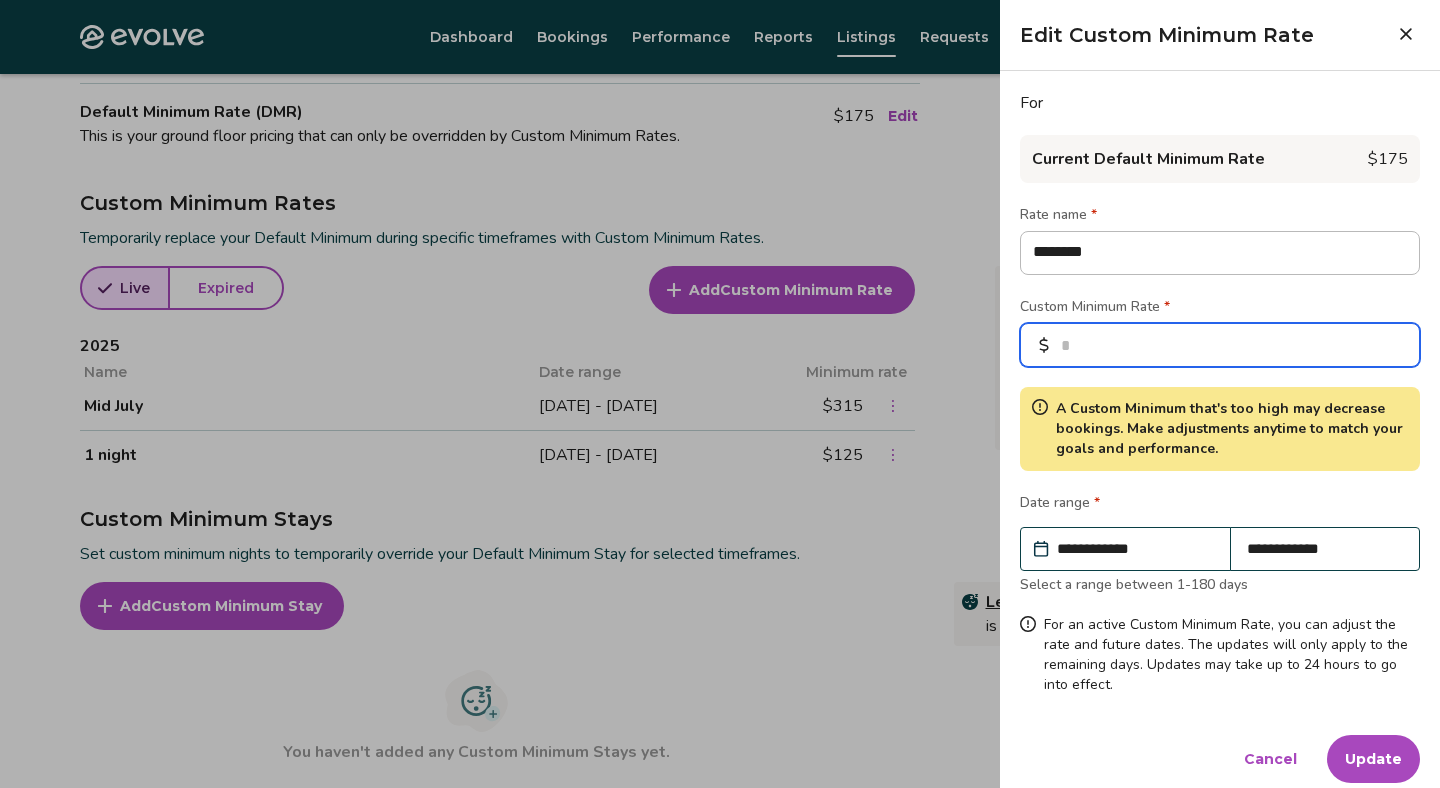 click on "***" at bounding box center (1220, 345) 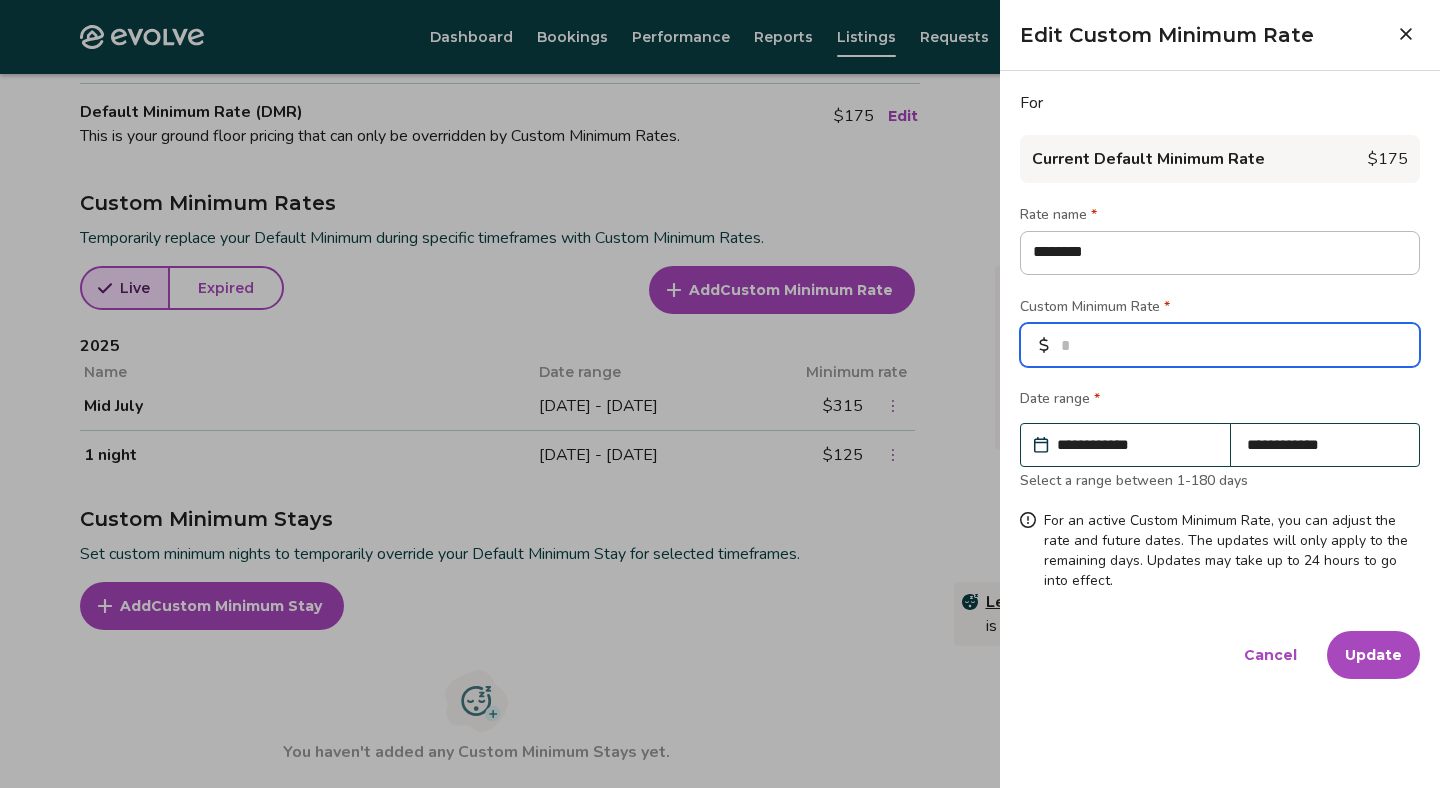 type on "*" 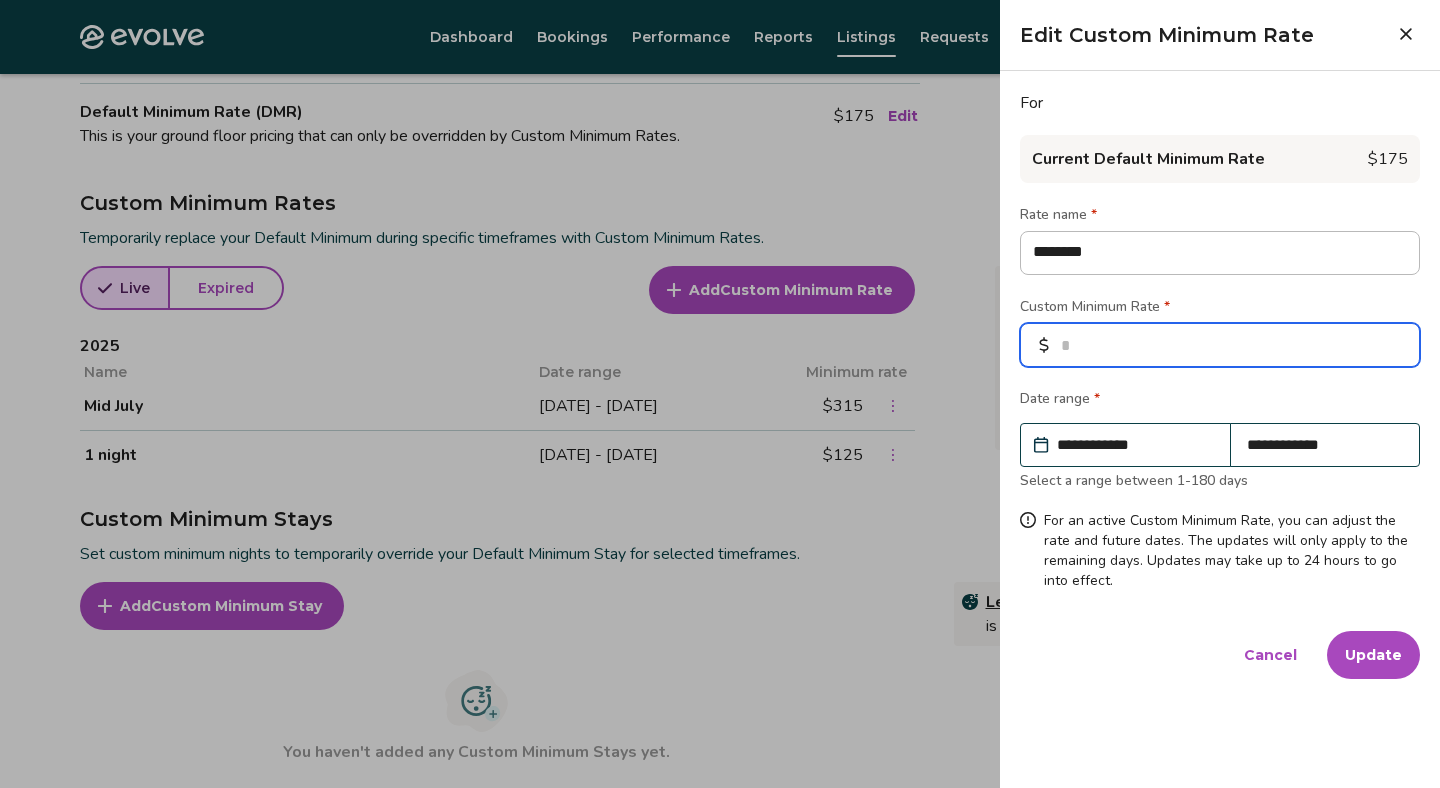 type on "*" 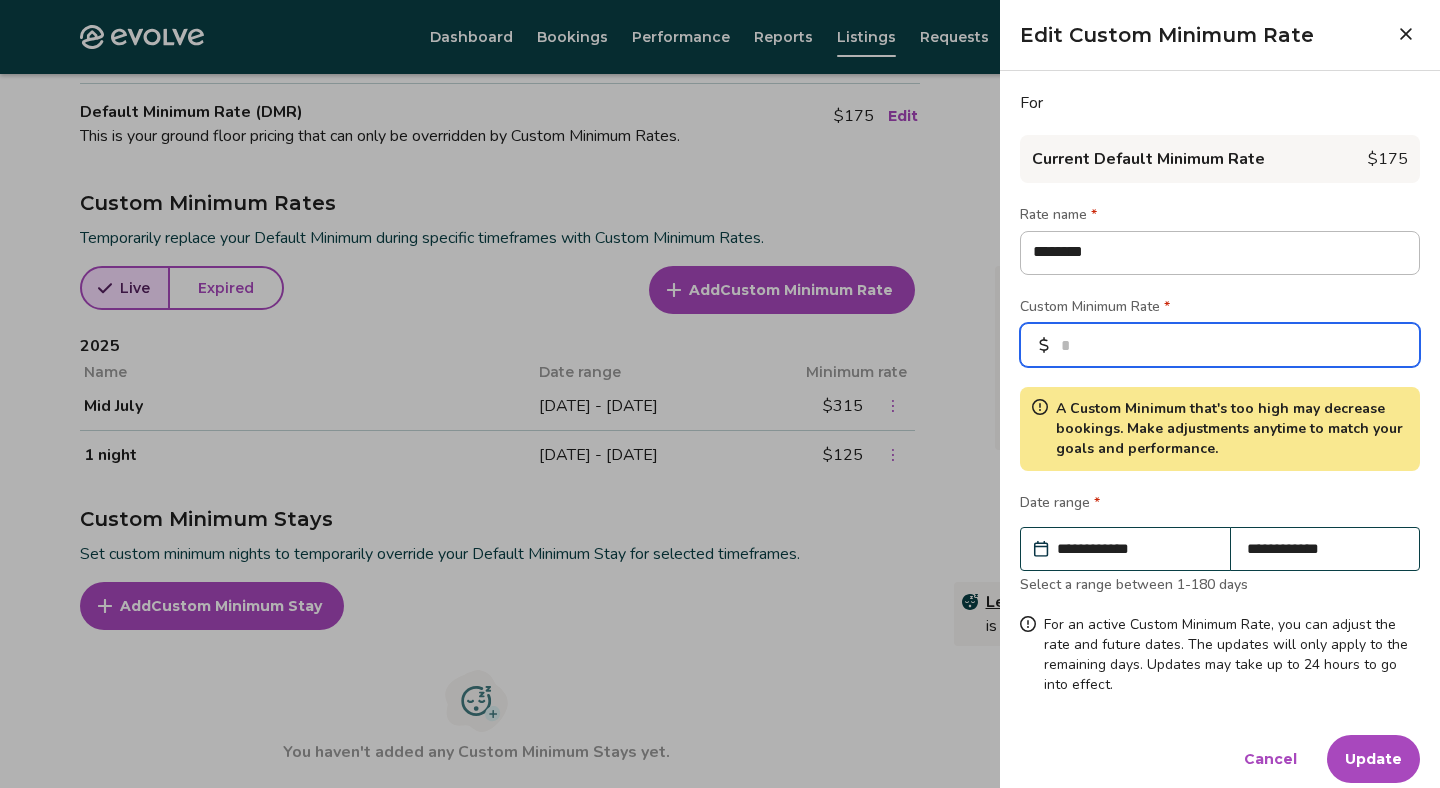 type on "***" 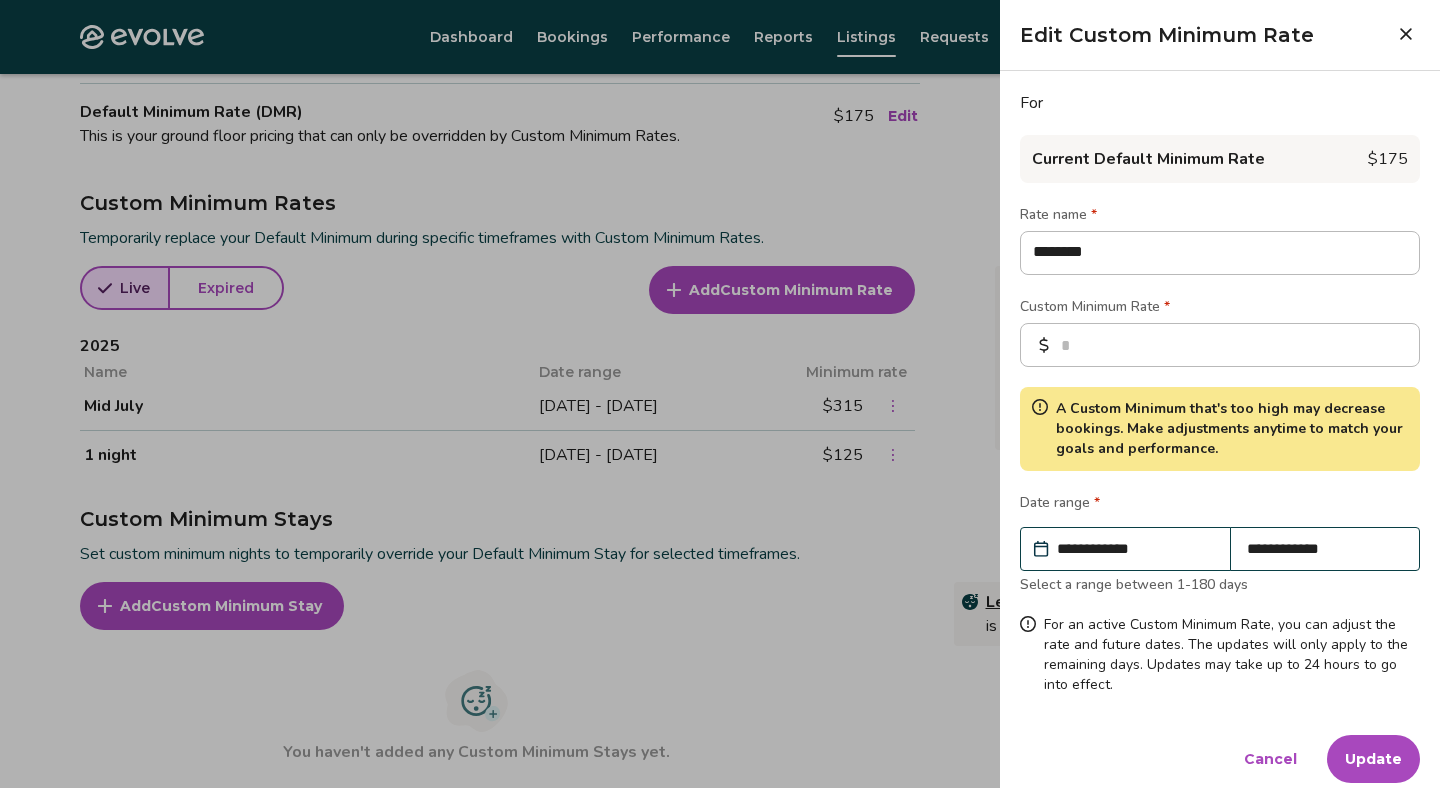 type 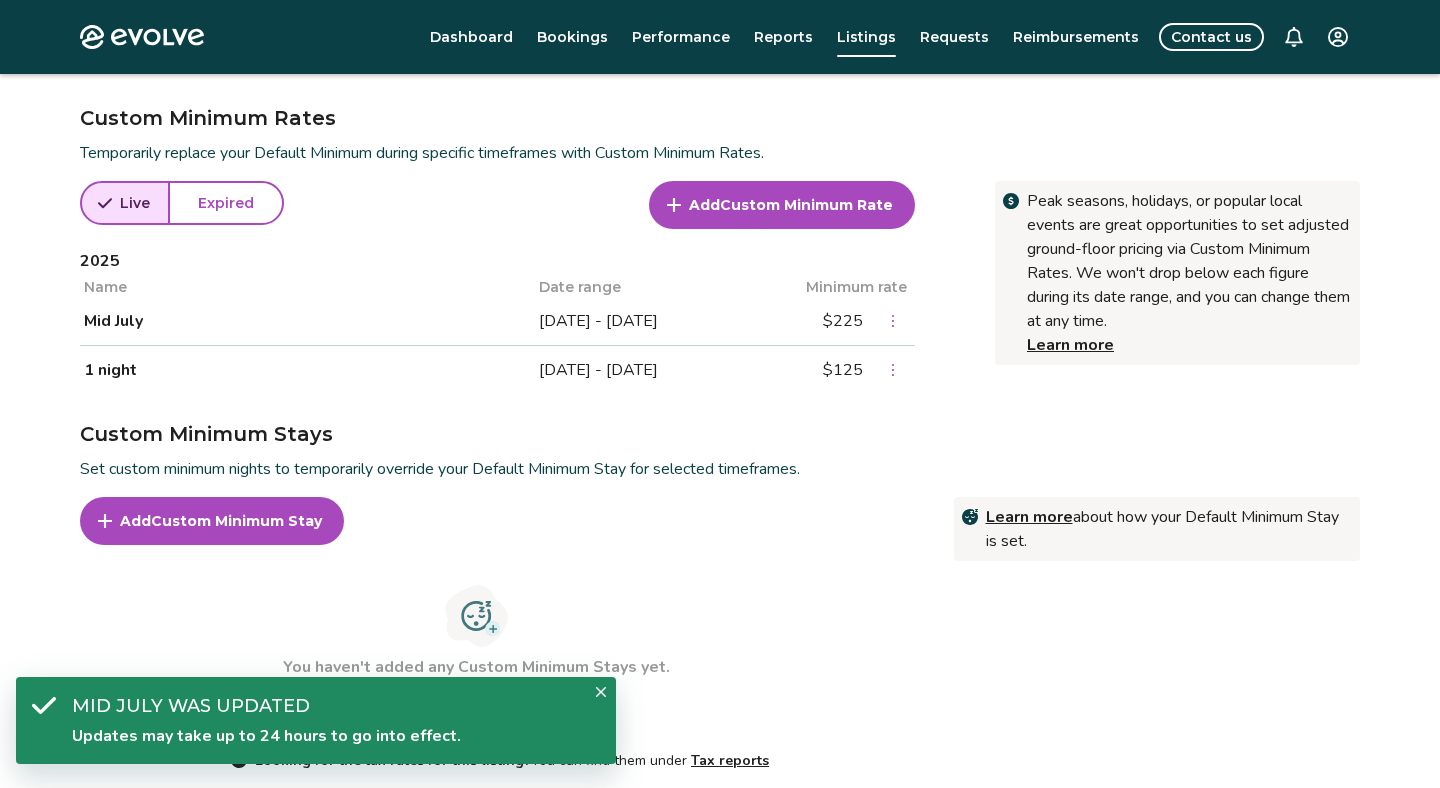 scroll, scrollTop: 710, scrollLeft: 0, axis: vertical 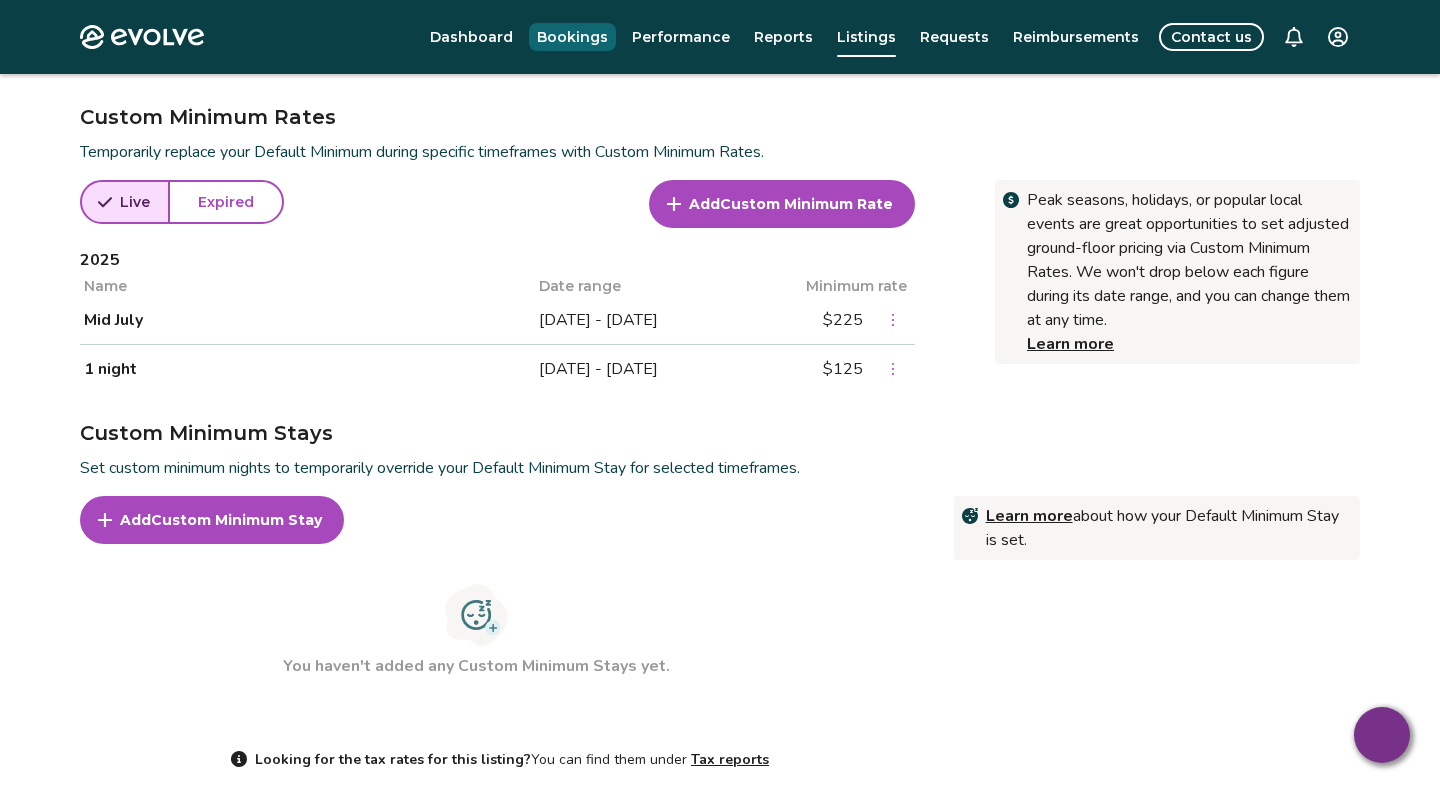 click on "Bookings" at bounding box center [572, 37] 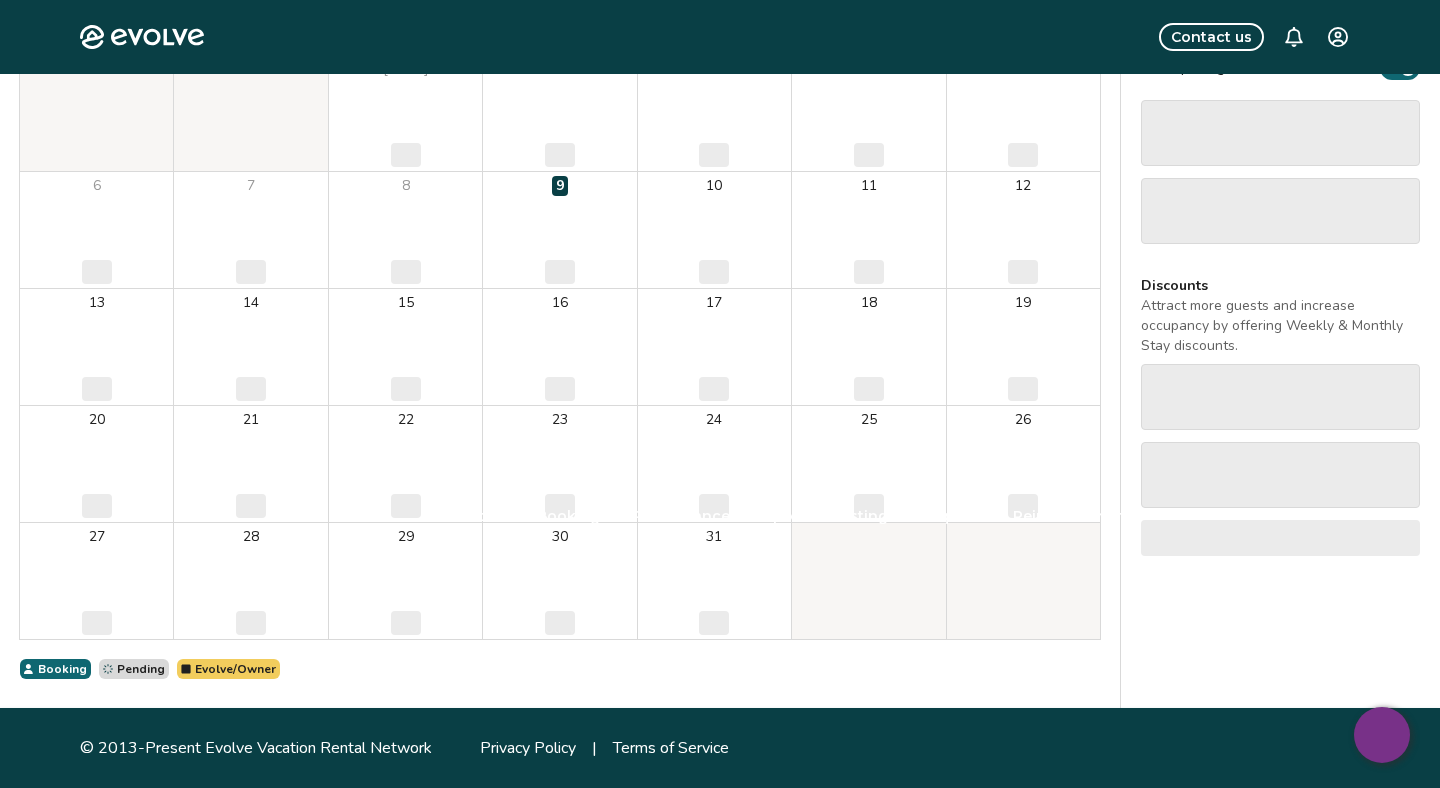 scroll, scrollTop: 0, scrollLeft: 0, axis: both 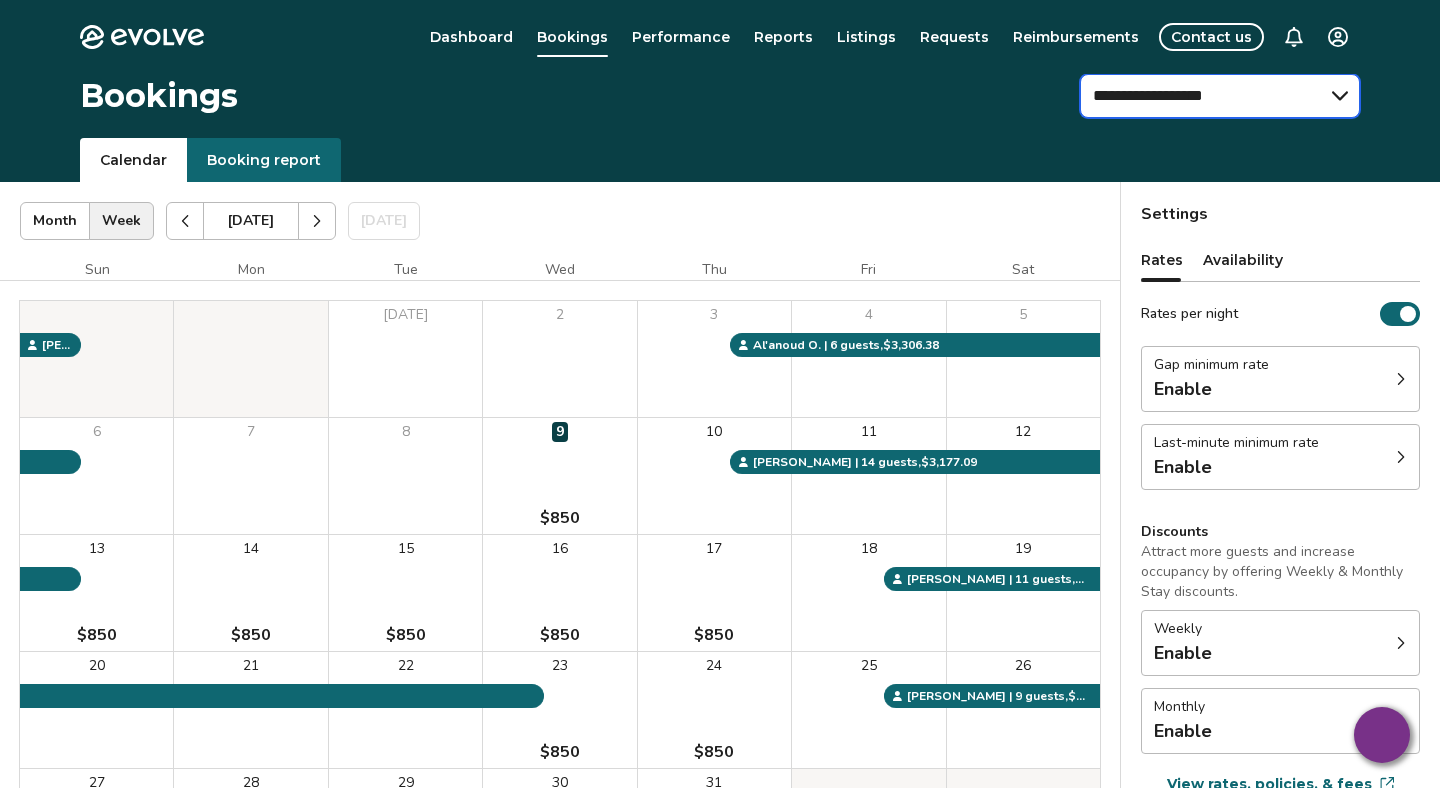 click on "**********" at bounding box center (1220, 96) 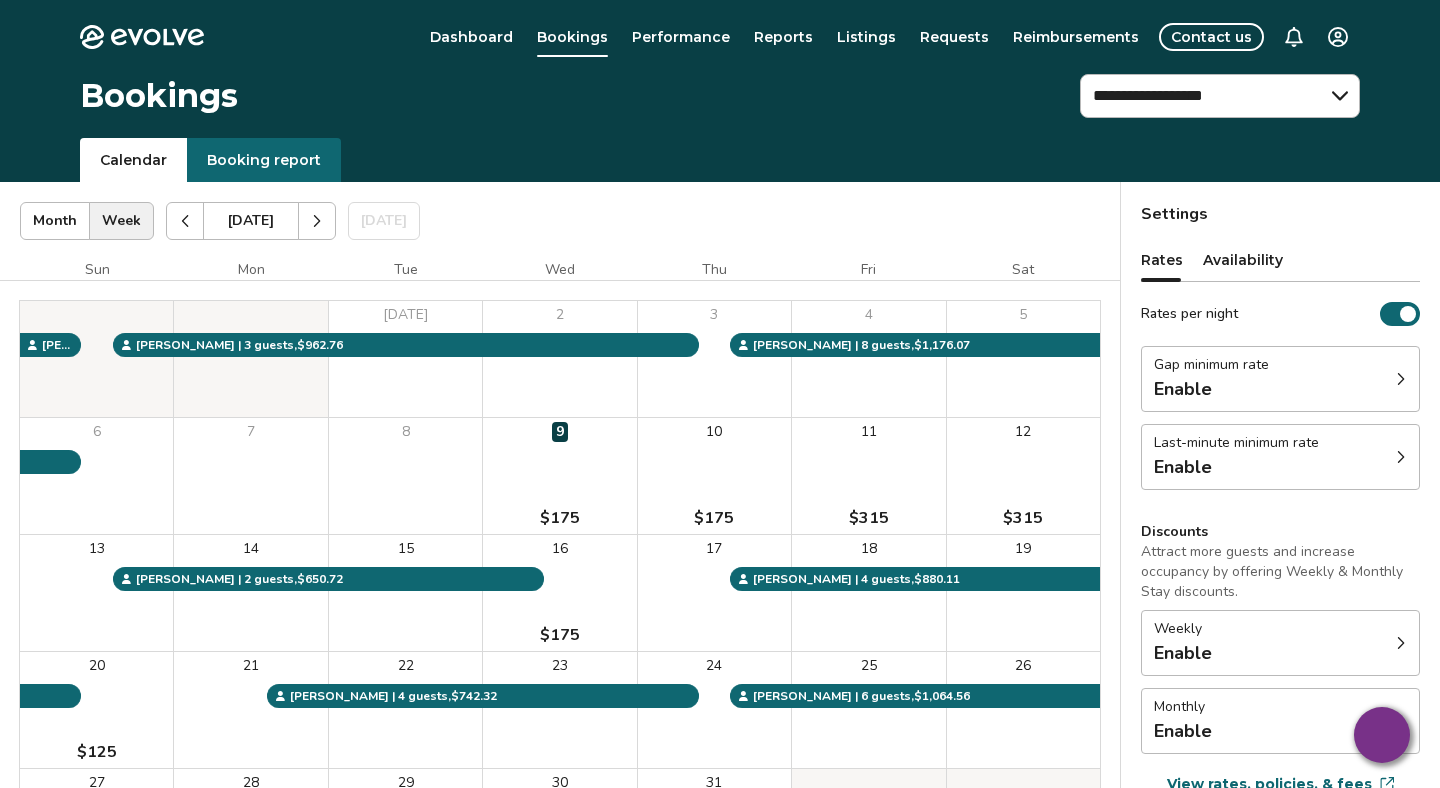 click at bounding box center [317, 221] 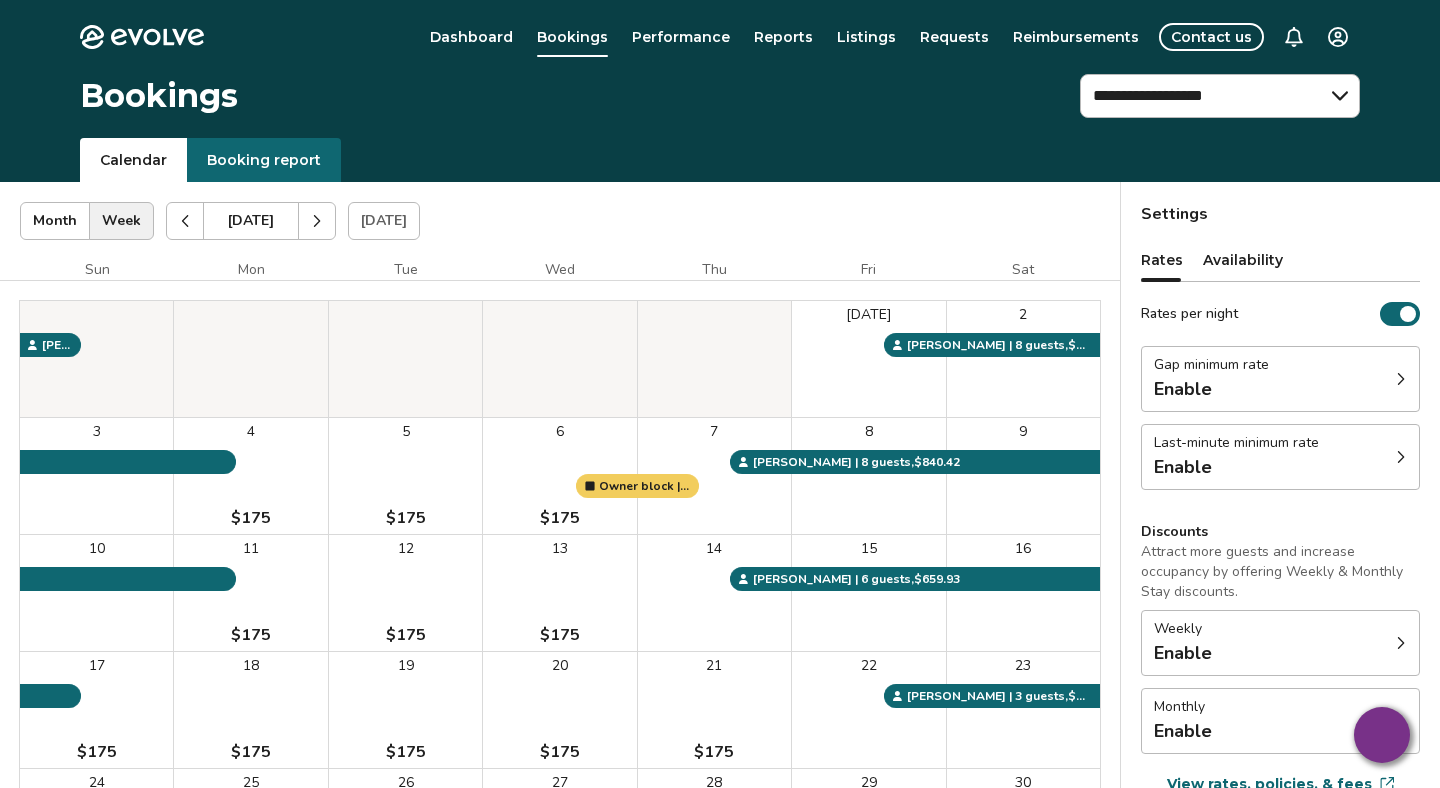 type 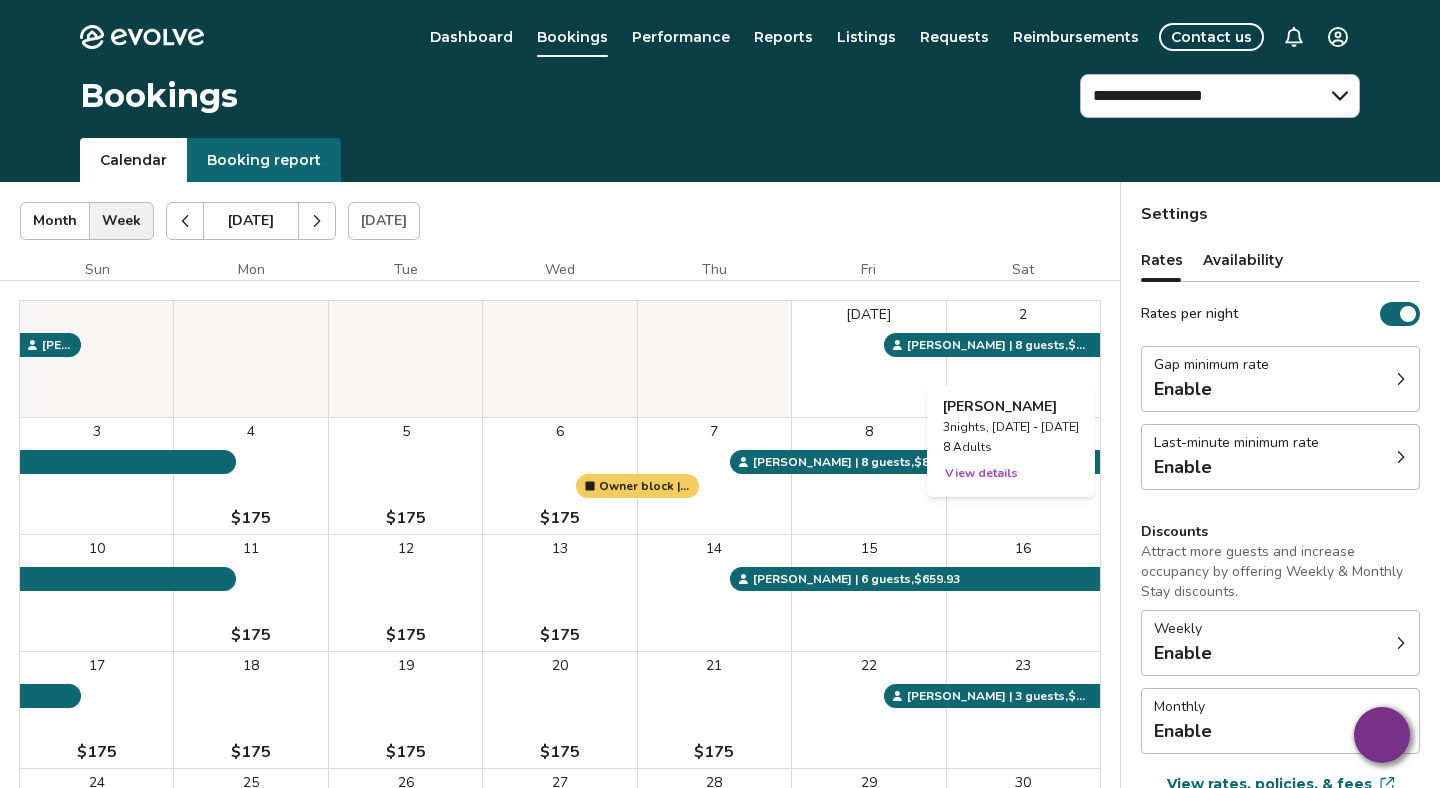 click on "2" at bounding box center [1023, 359] 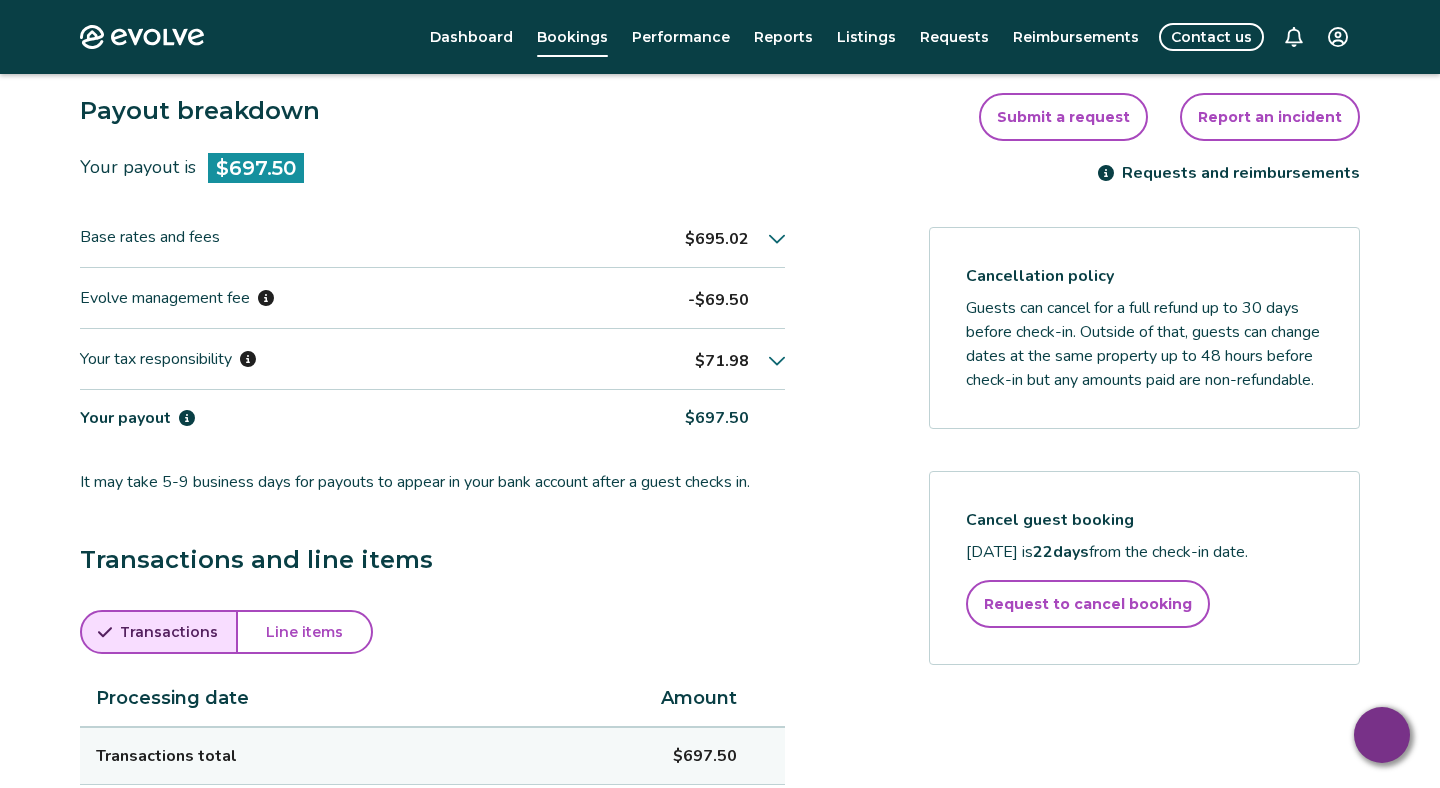 scroll, scrollTop: 520, scrollLeft: 0, axis: vertical 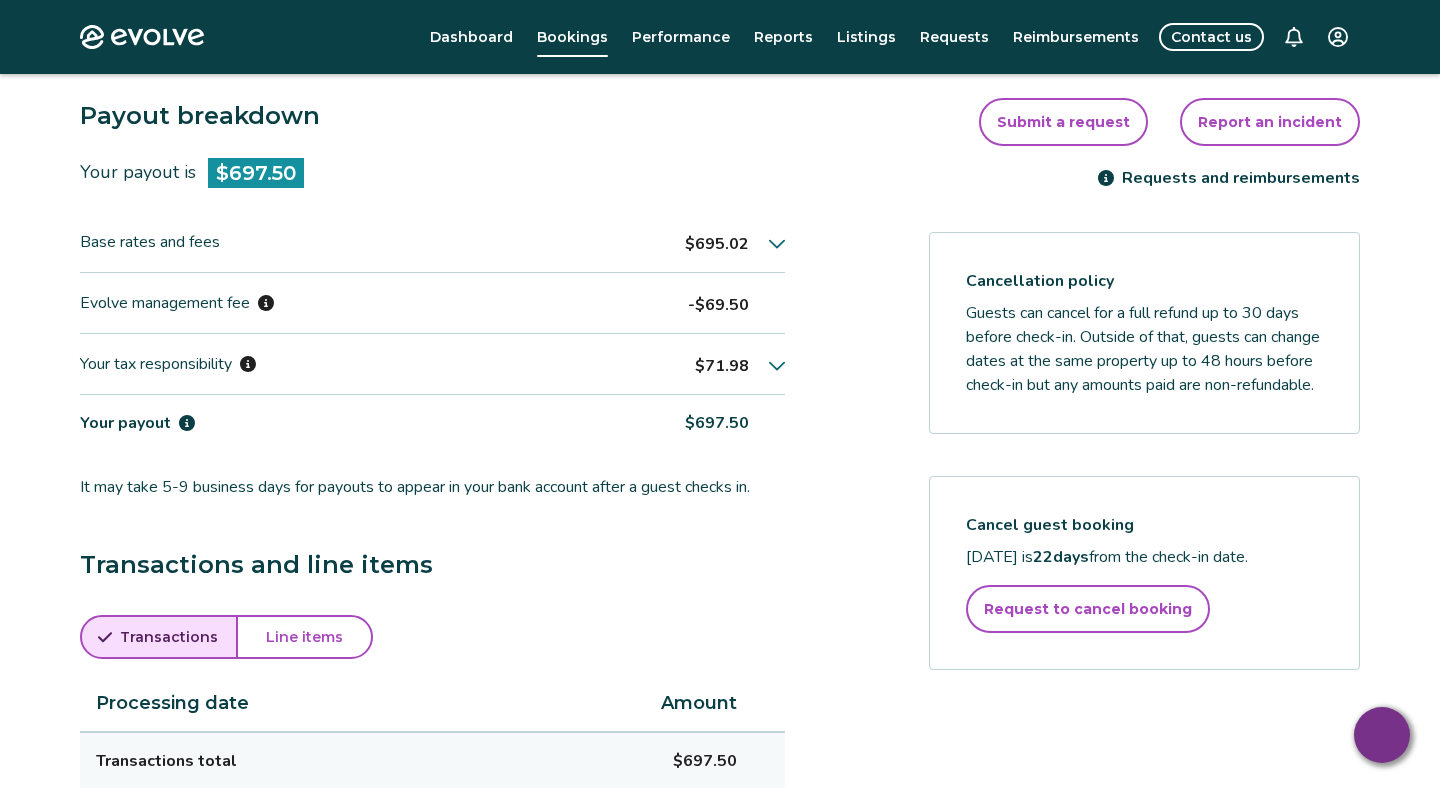 click on "Line items" at bounding box center (304, 637) 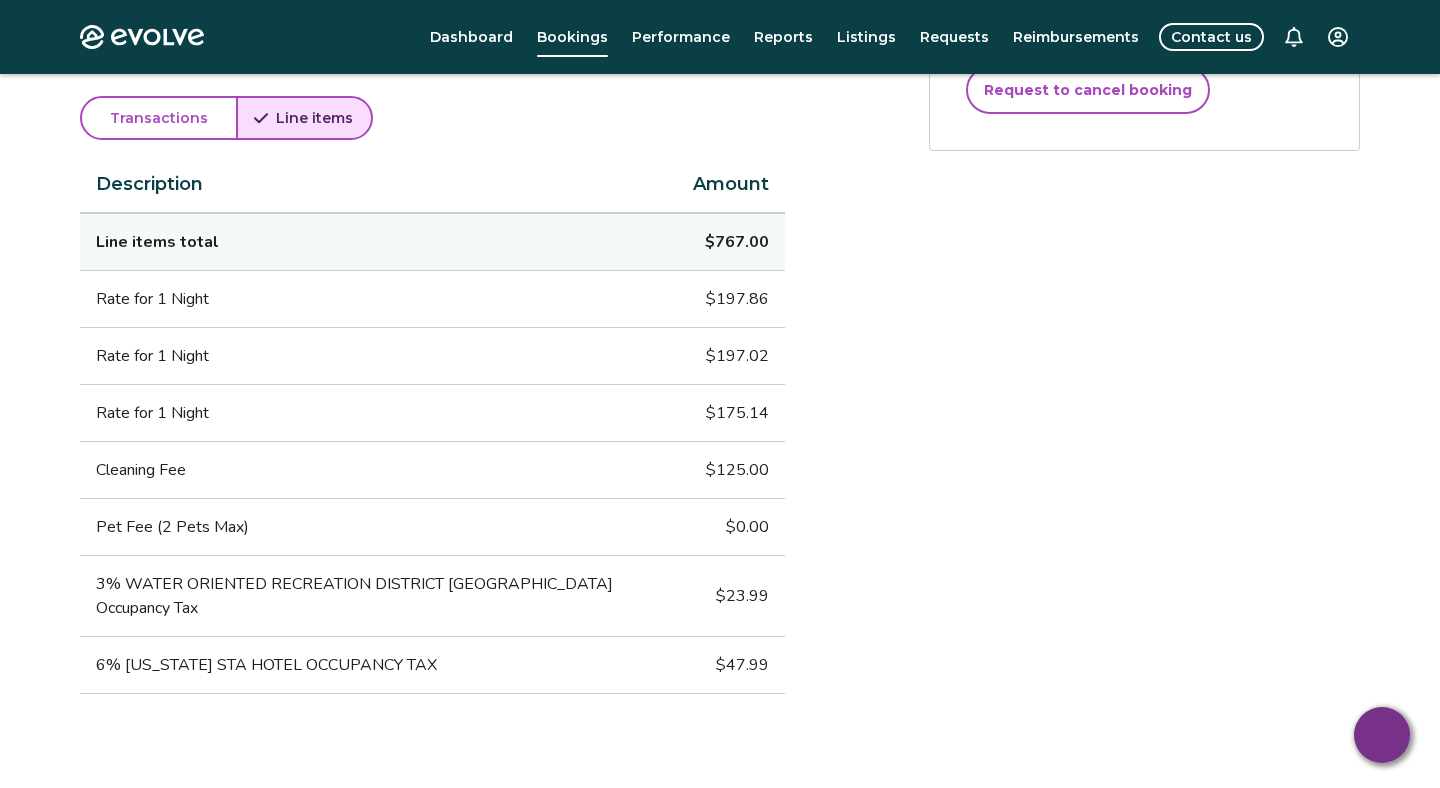 scroll, scrollTop: 1028, scrollLeft: 0, axis: vertical 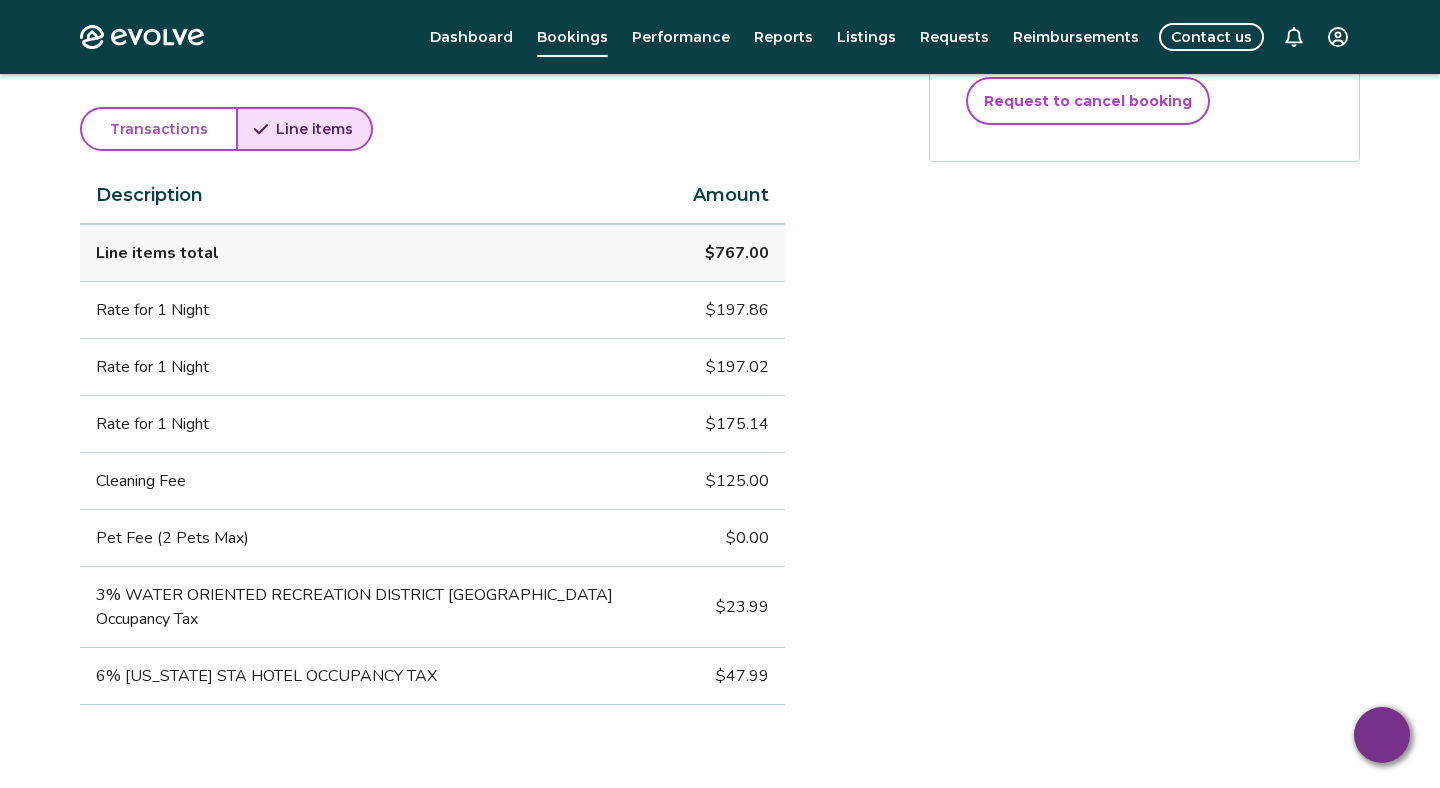 type 